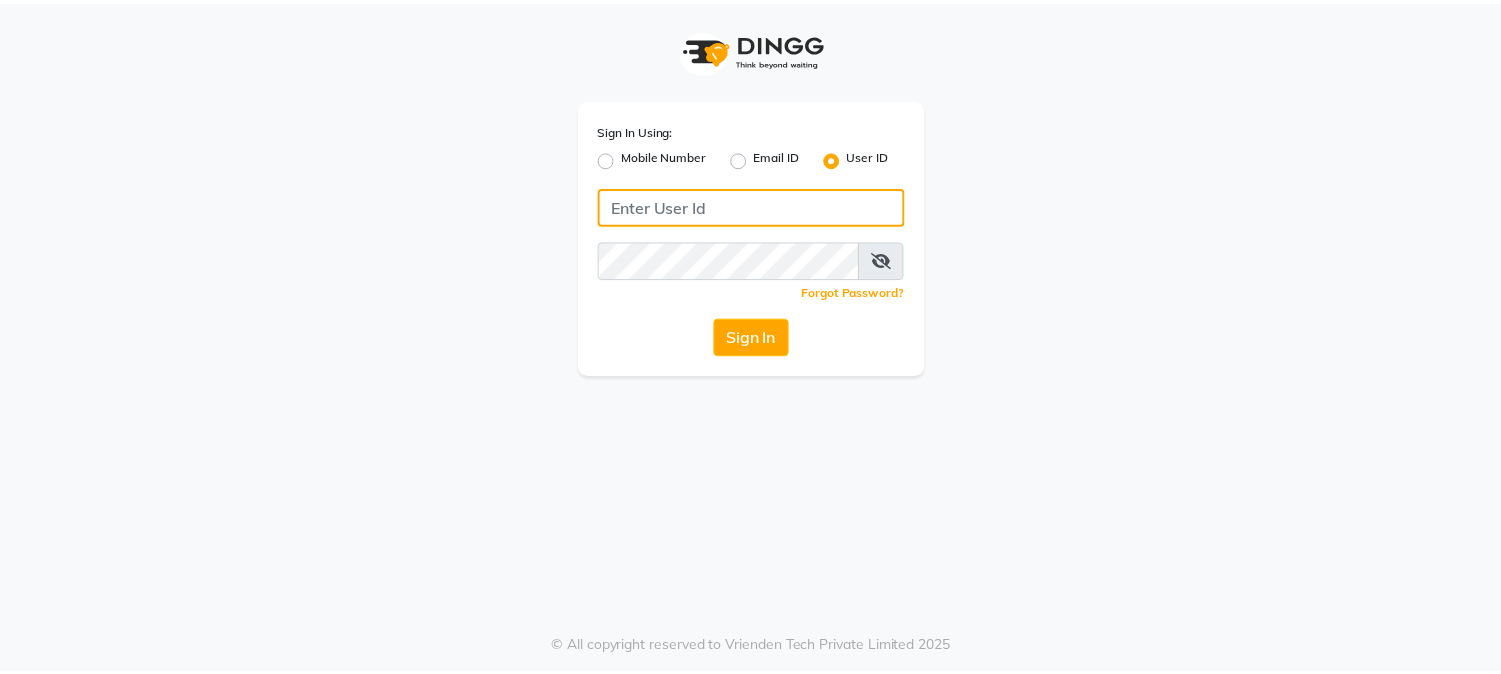 scroll, scrollTop: 0, scrollLeft: 0, axis: both 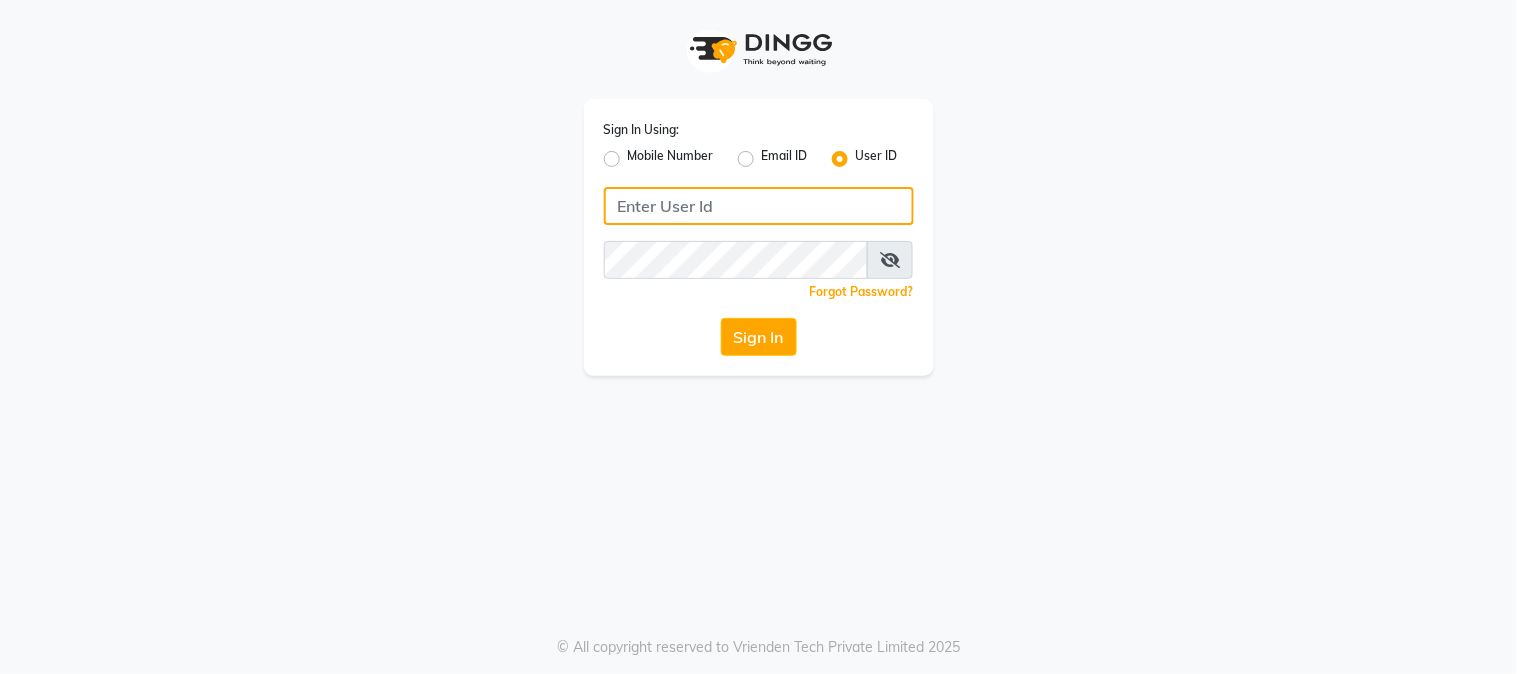 click 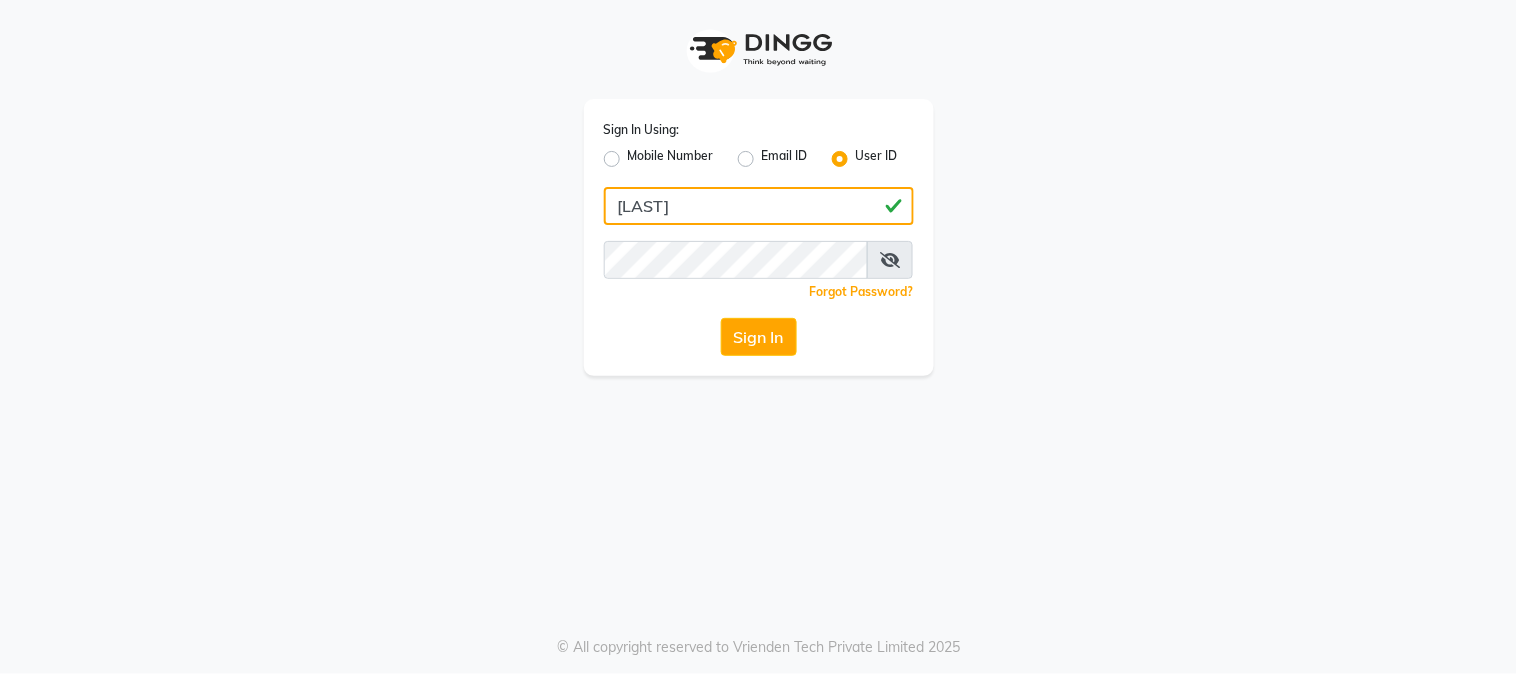type on "[LAST]" 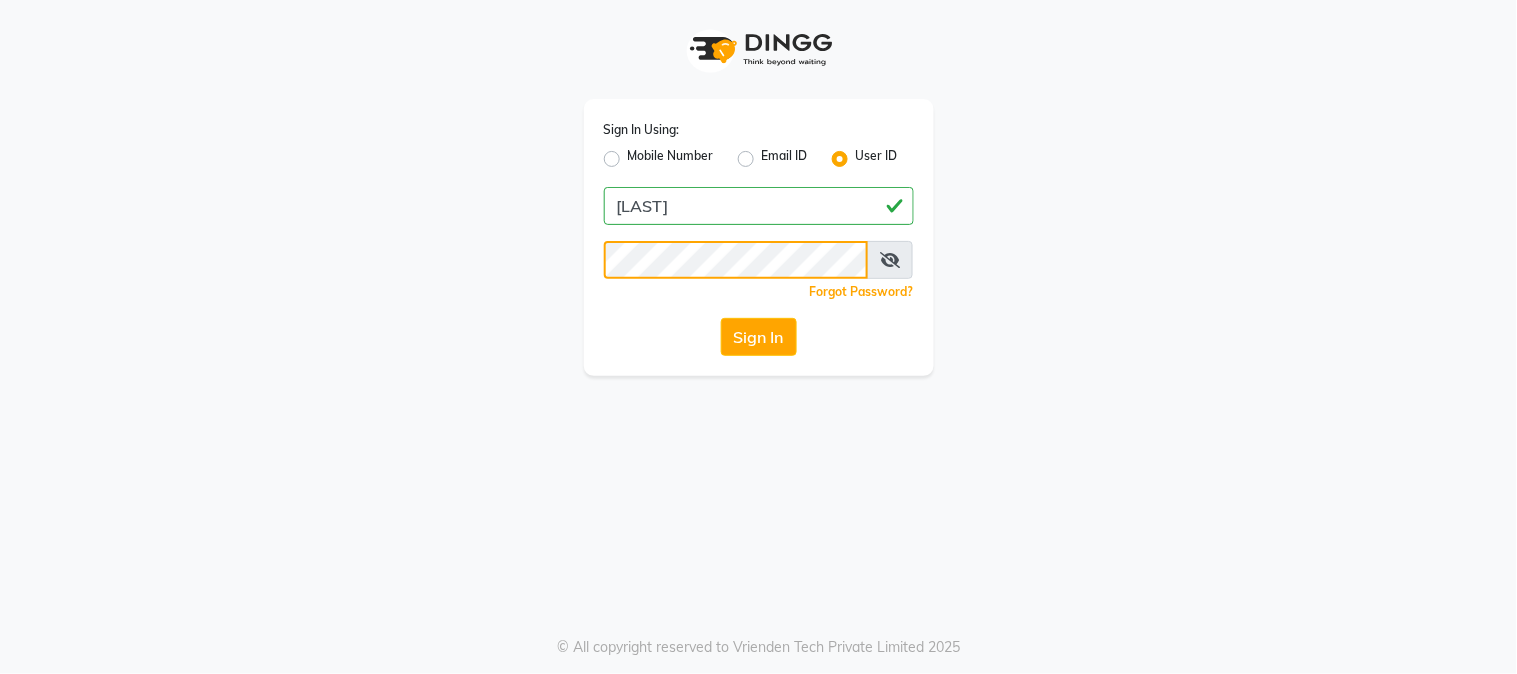 click on "Sign In" 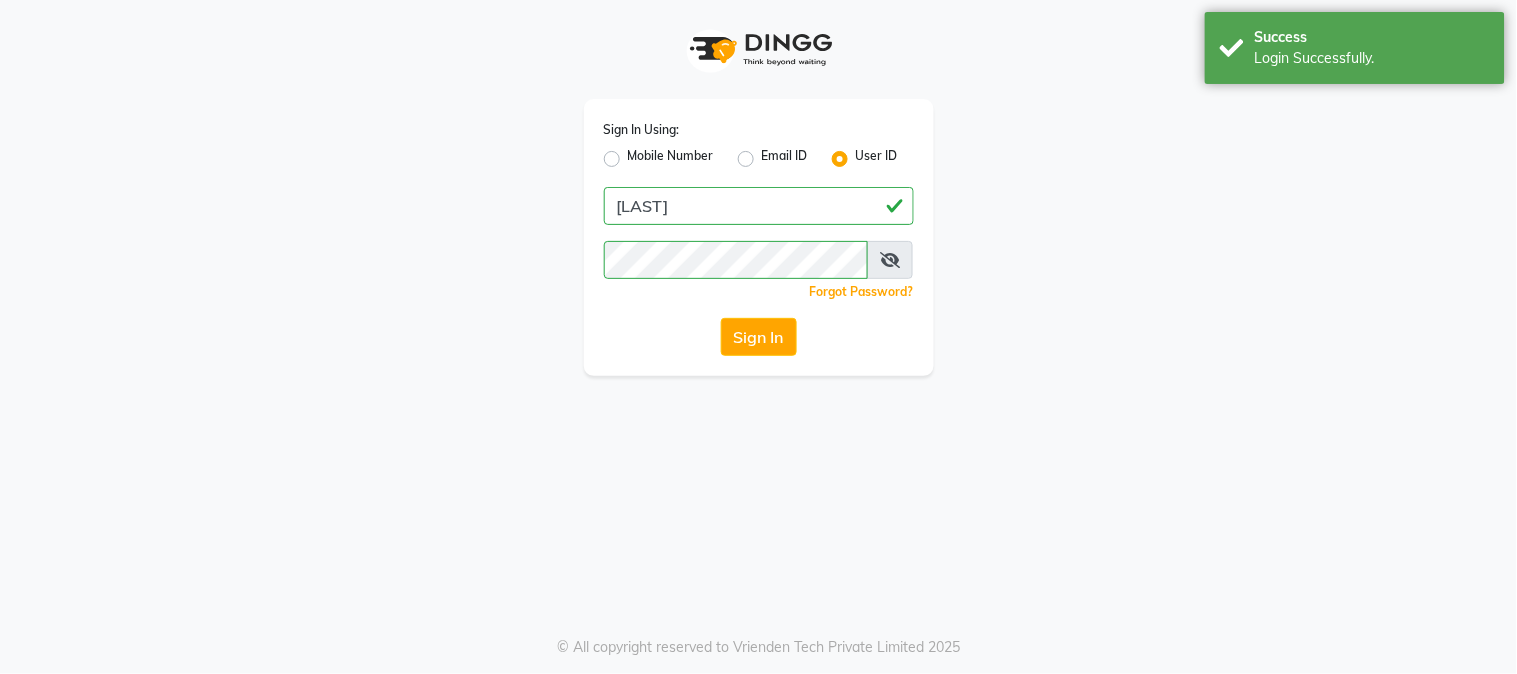 select on "5242" 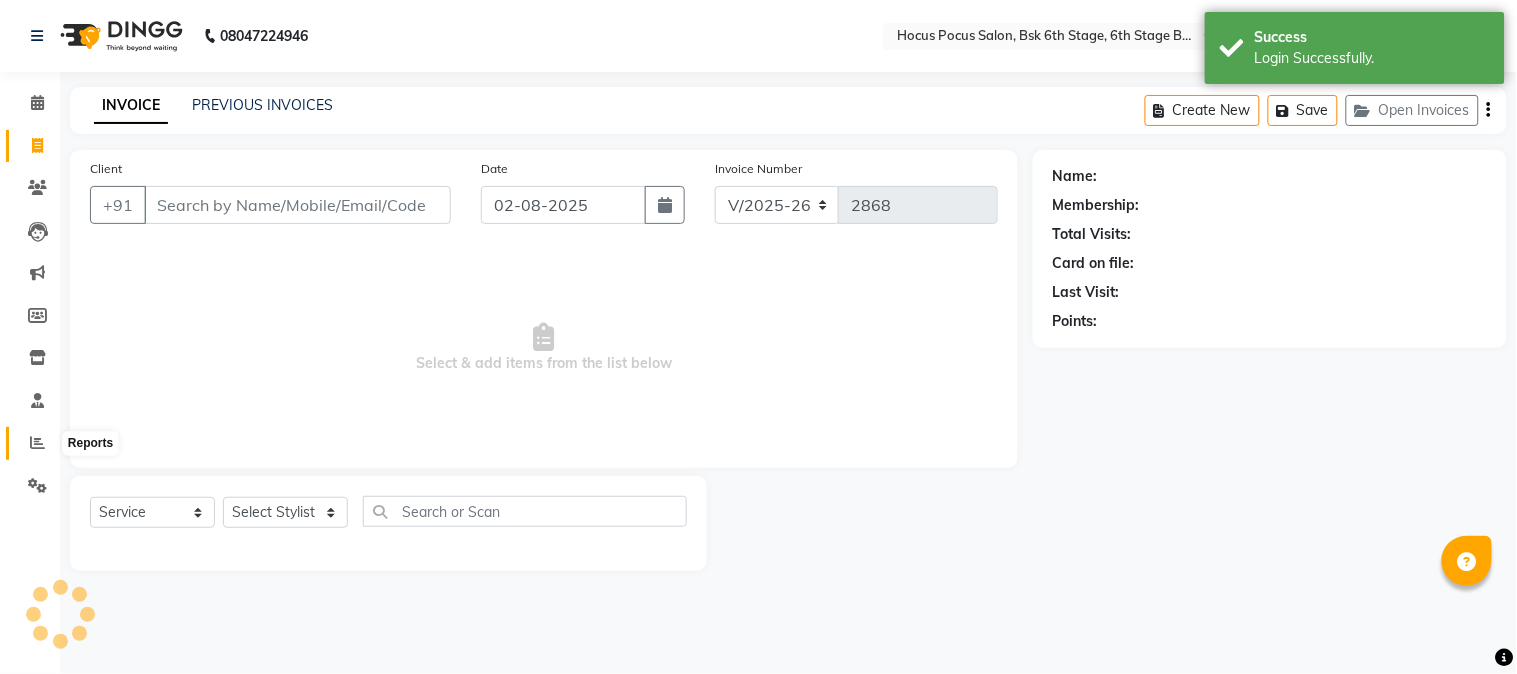 click 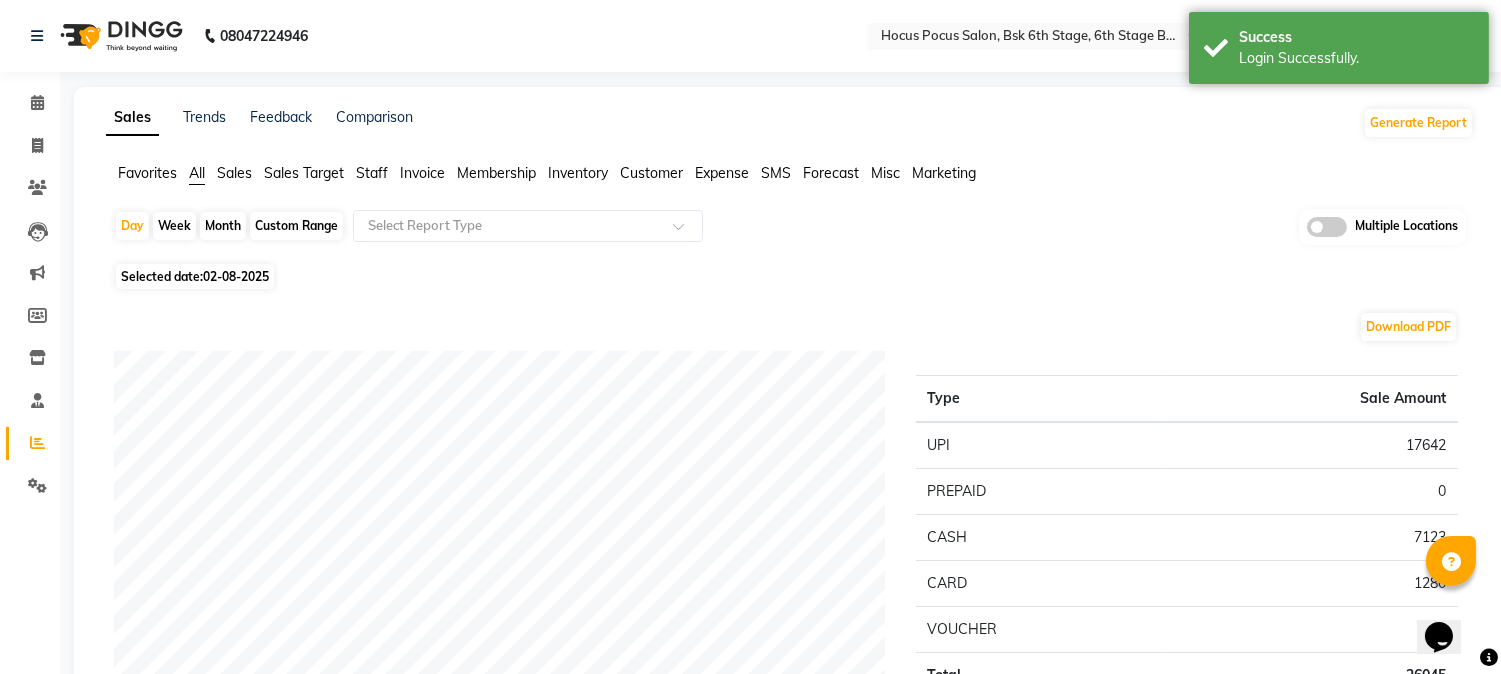 scroll, scrollTop: 0, scrollLeft: 0, axis: both 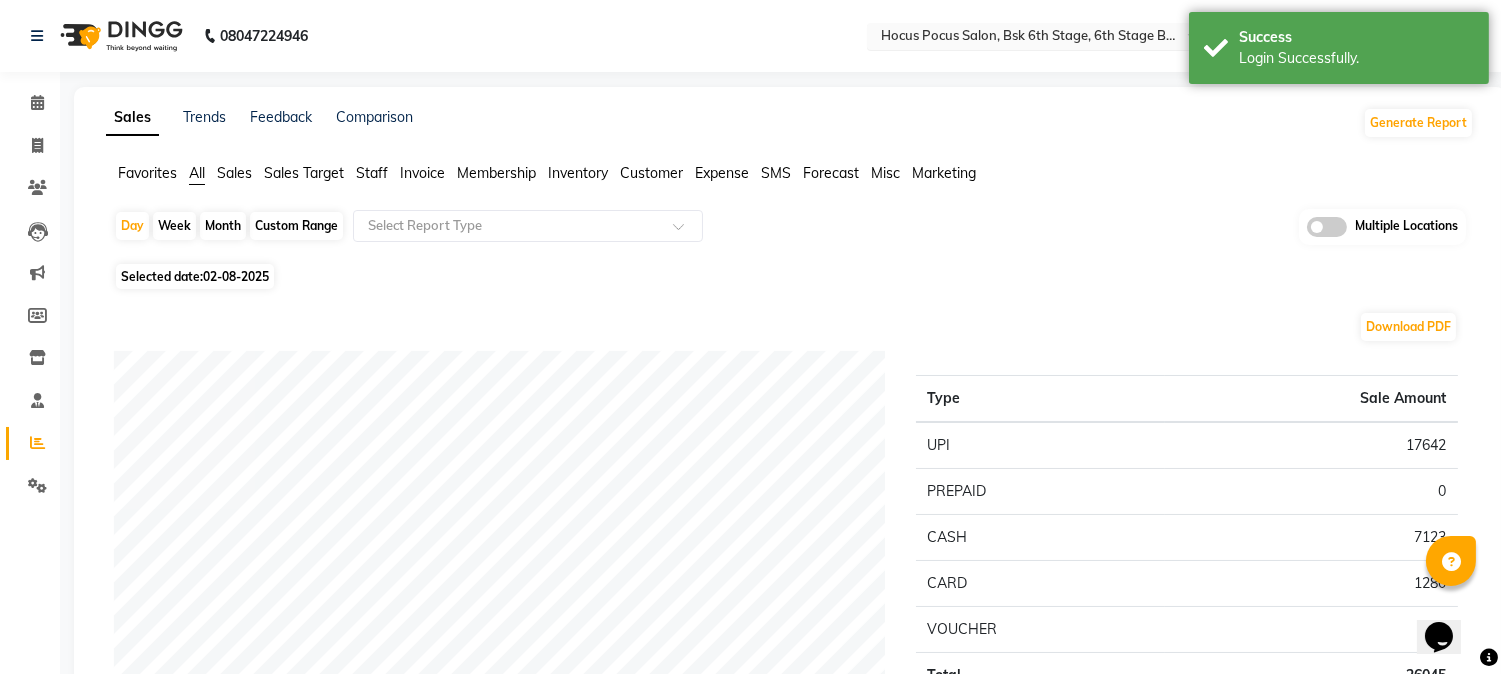 click at bounding box center (1022, 38) 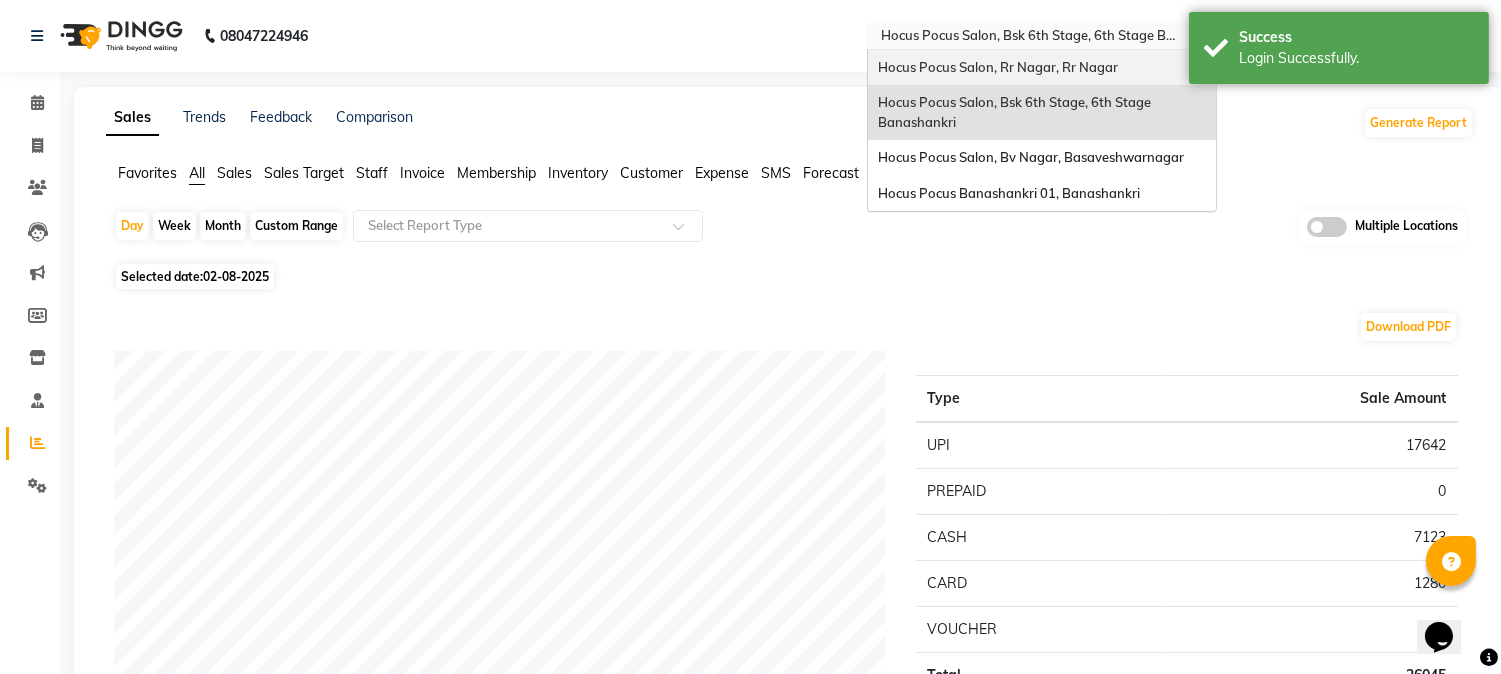 click on "Hocus Pocus Salon, Rr Nagar, Rr Nagar" at bounding box center [998, 67] 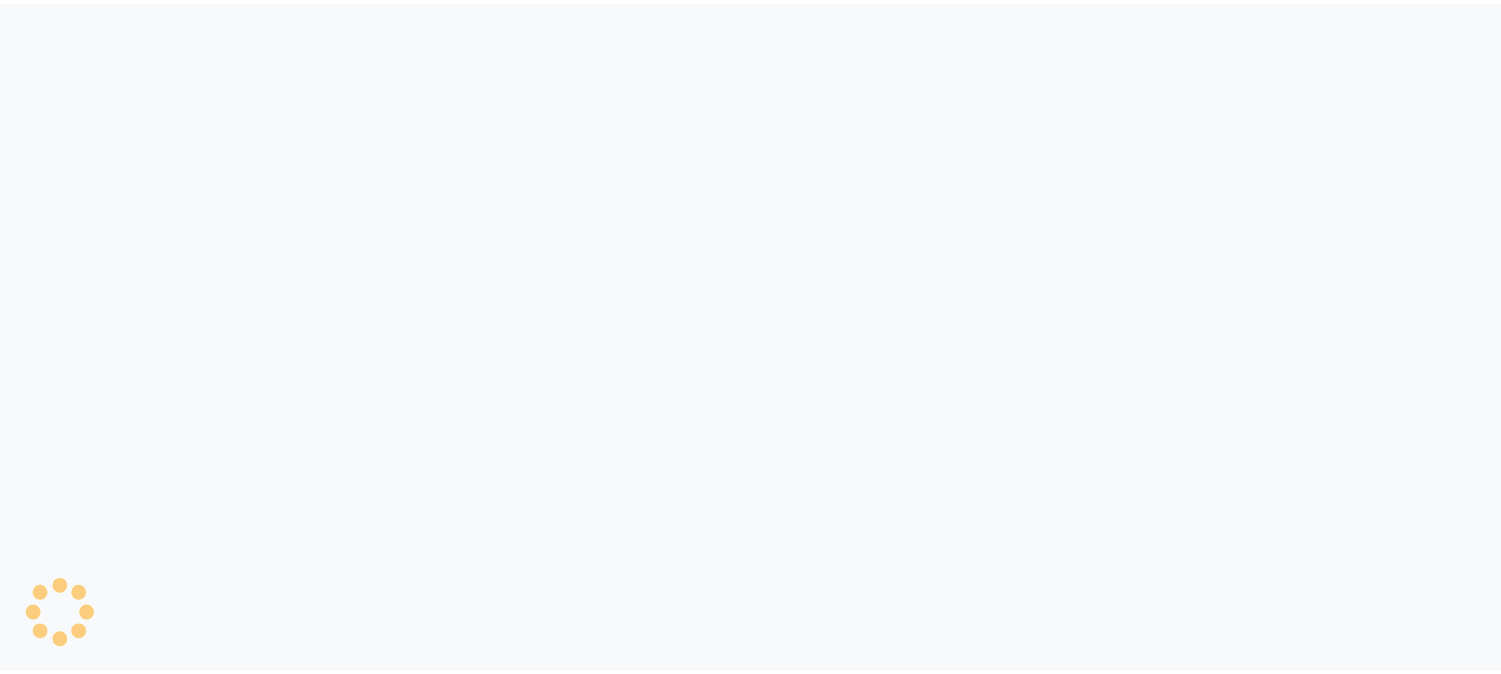 scroll, scrollTop: 0, scrollLeft: 0, axis: both 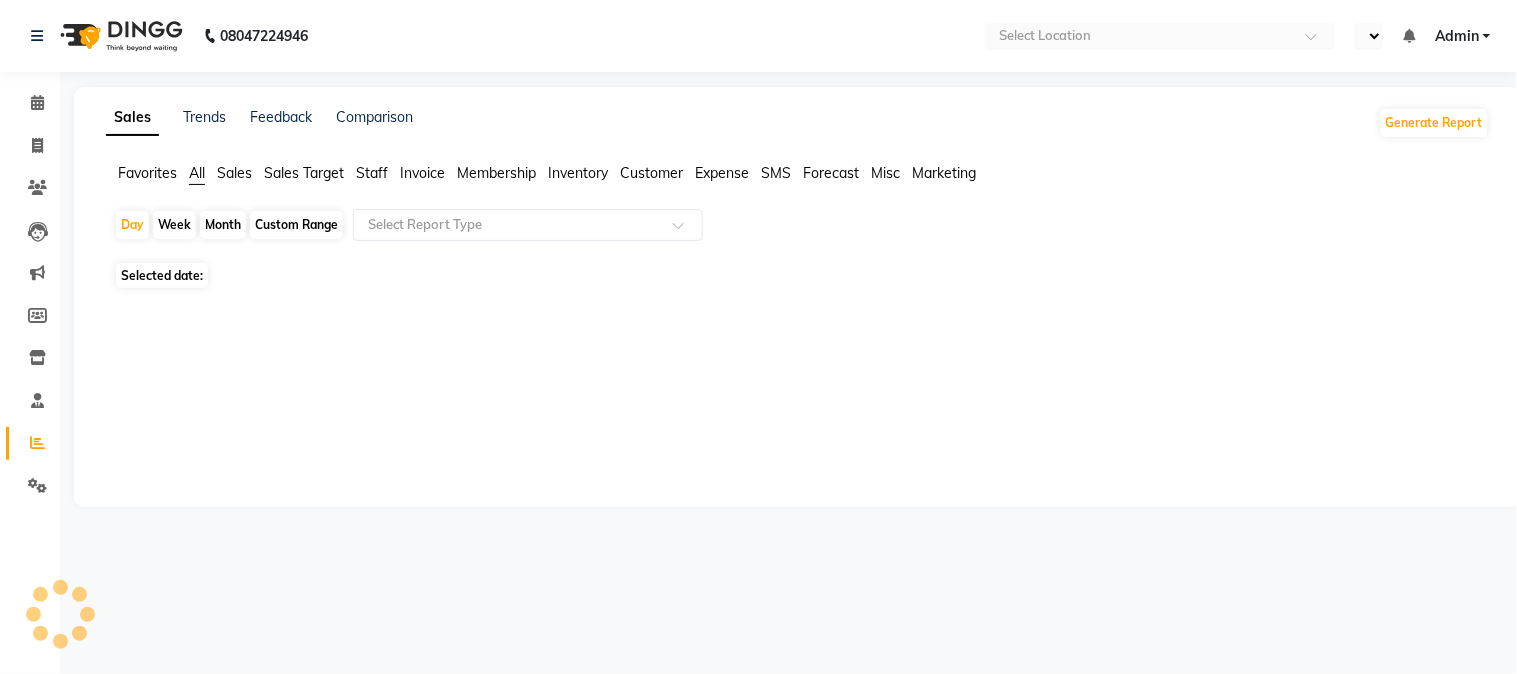 select on "en" 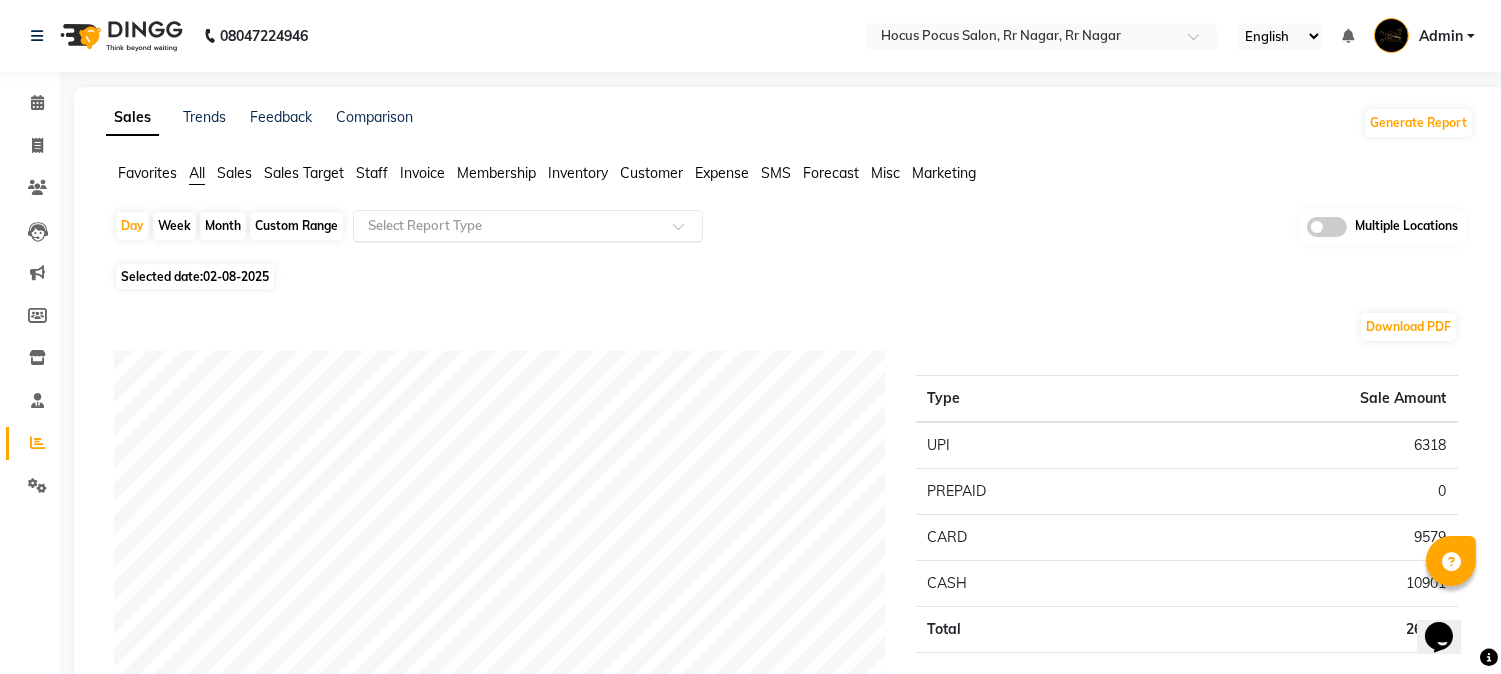 scroll, scrollTop: 0, scrollLeft: 0, axis: both 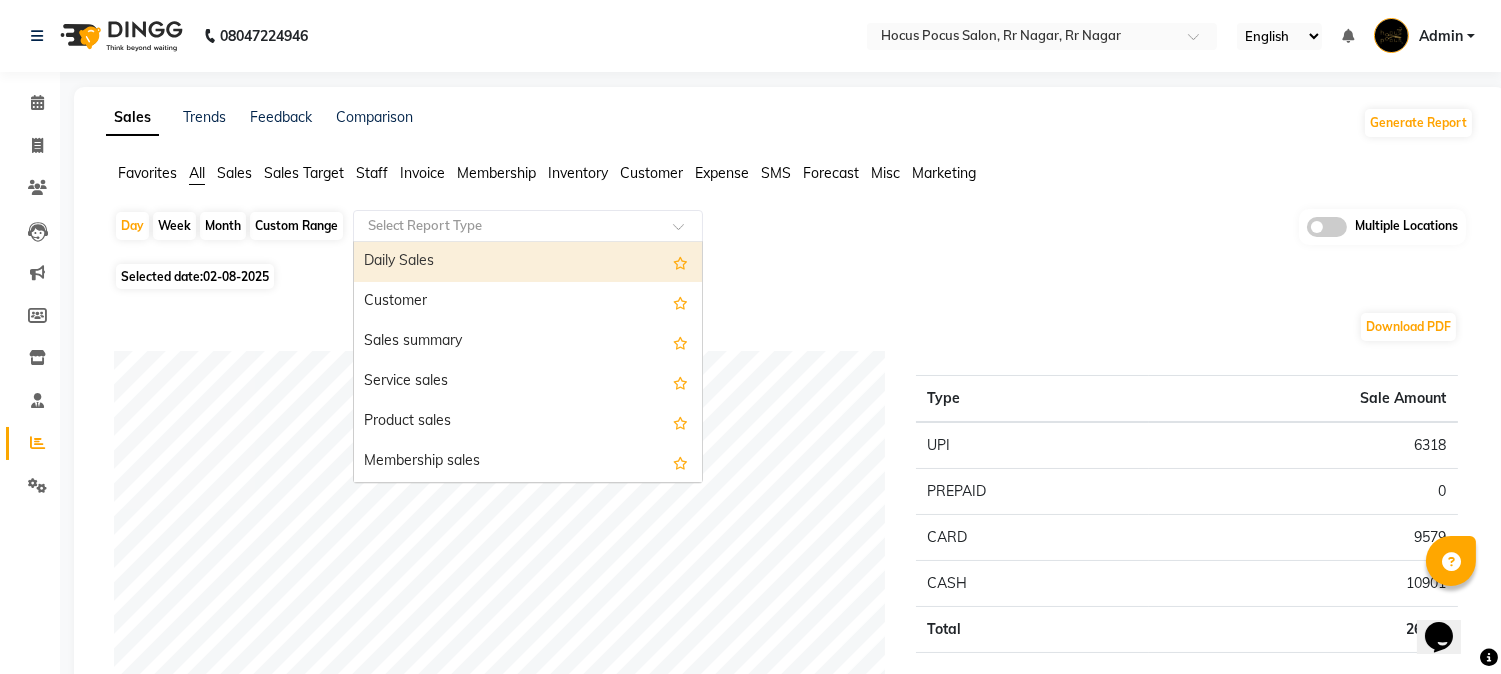 click on "Staff" 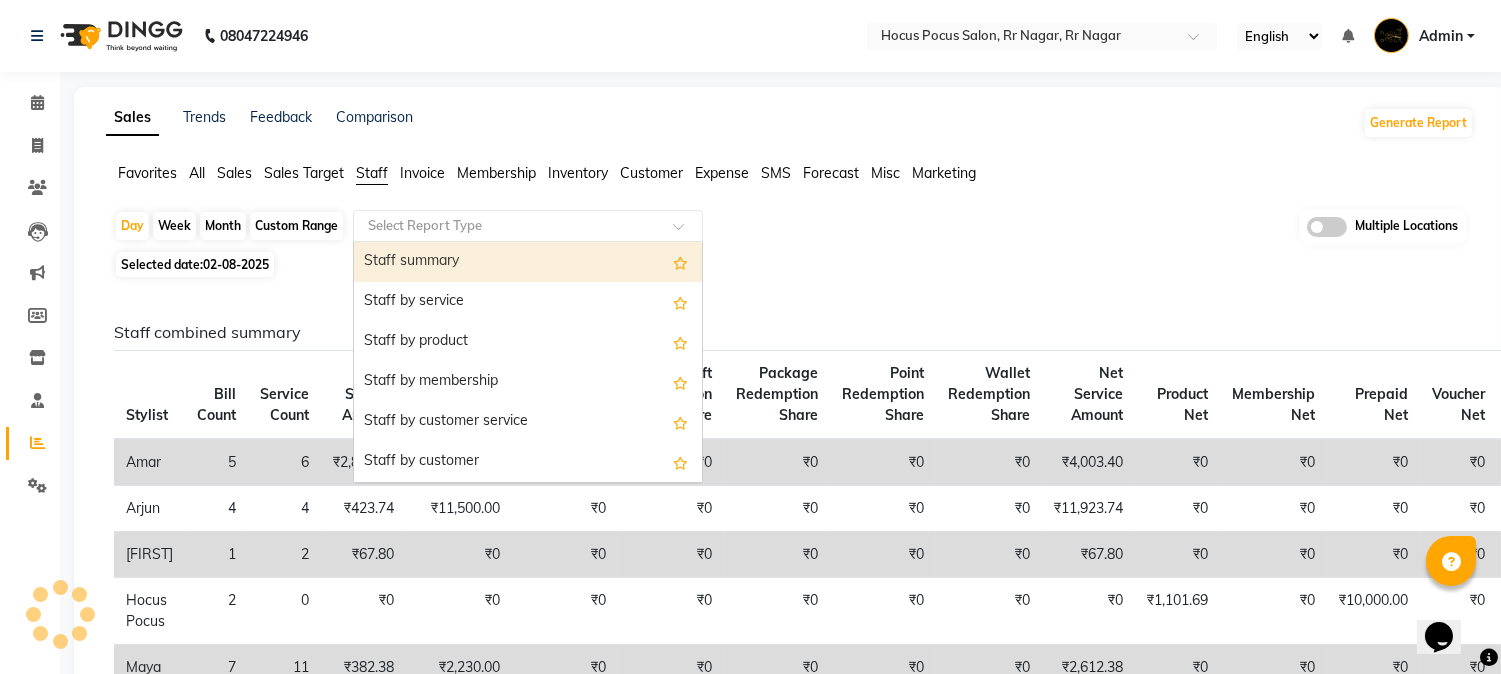 click 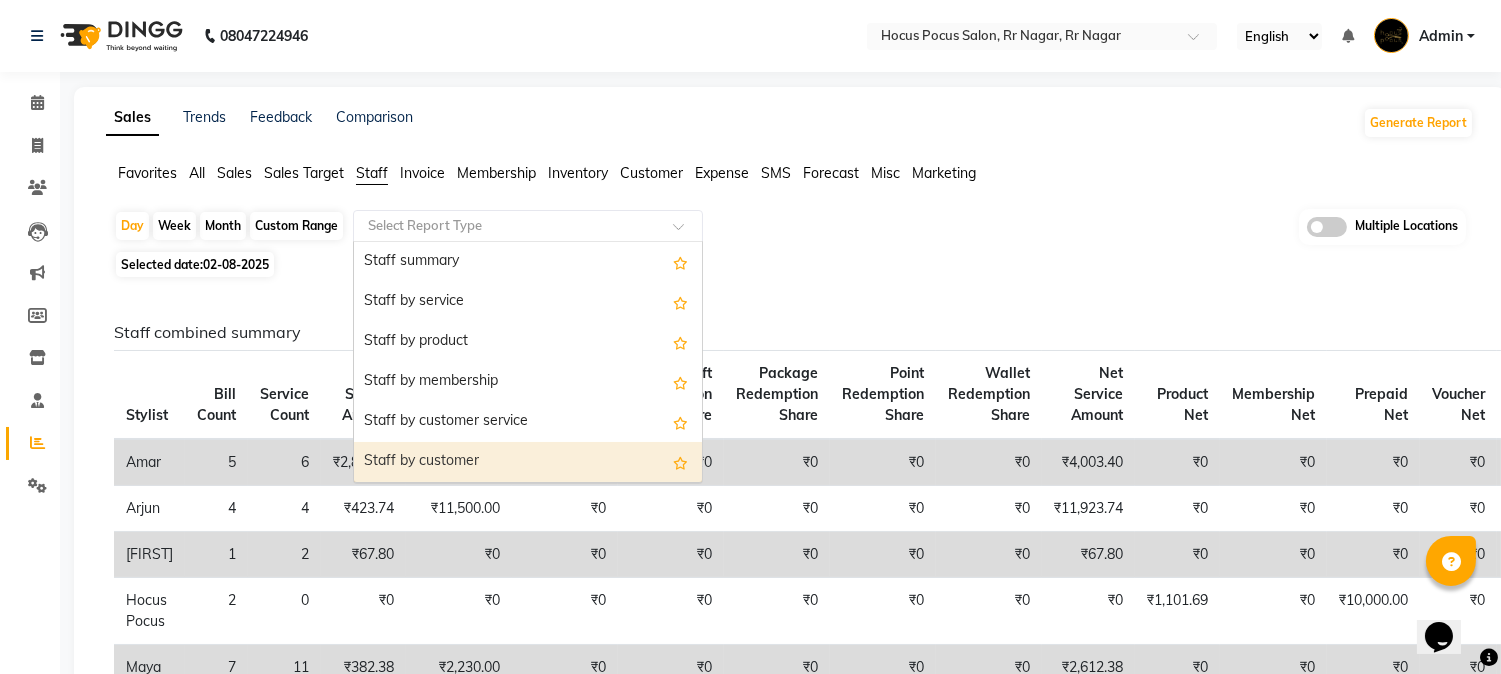 click on "Staff by customer" at bounding box center (528, 462) 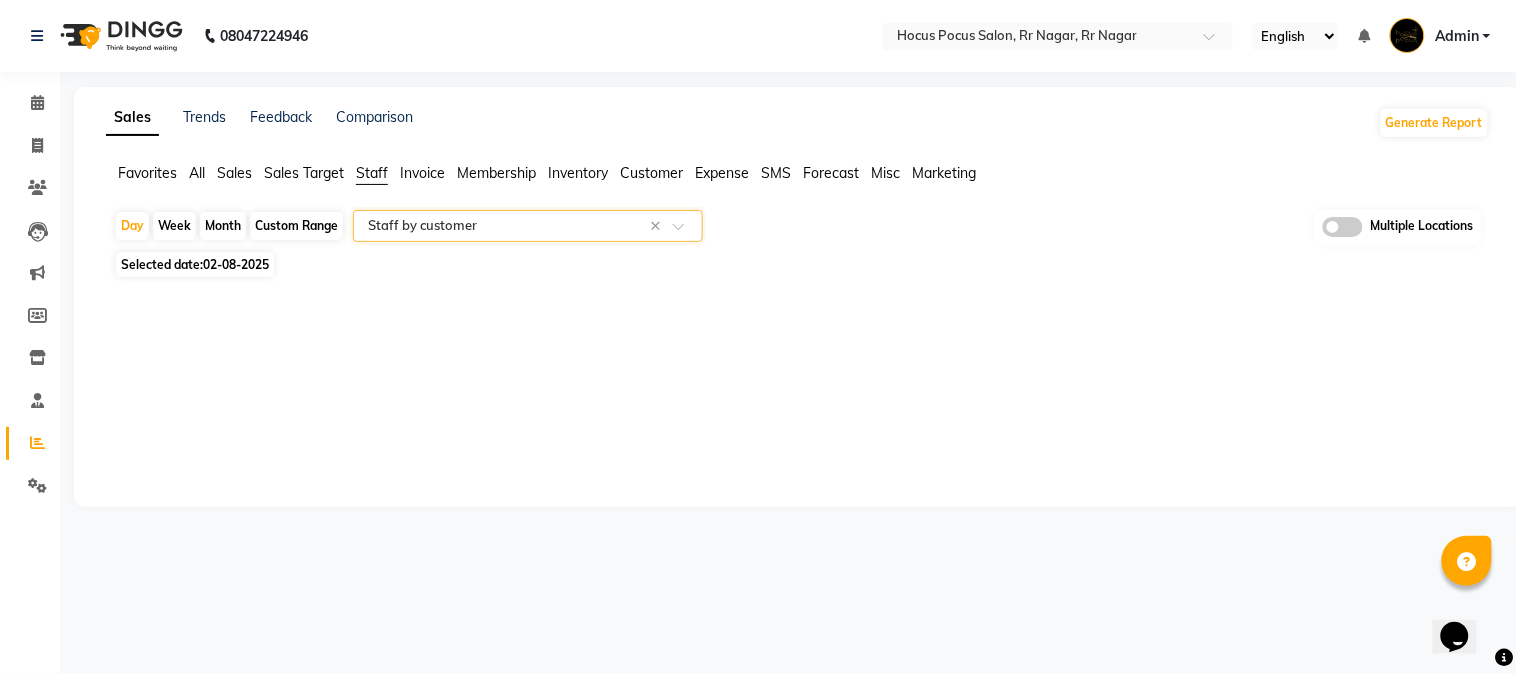 select on "full_report" 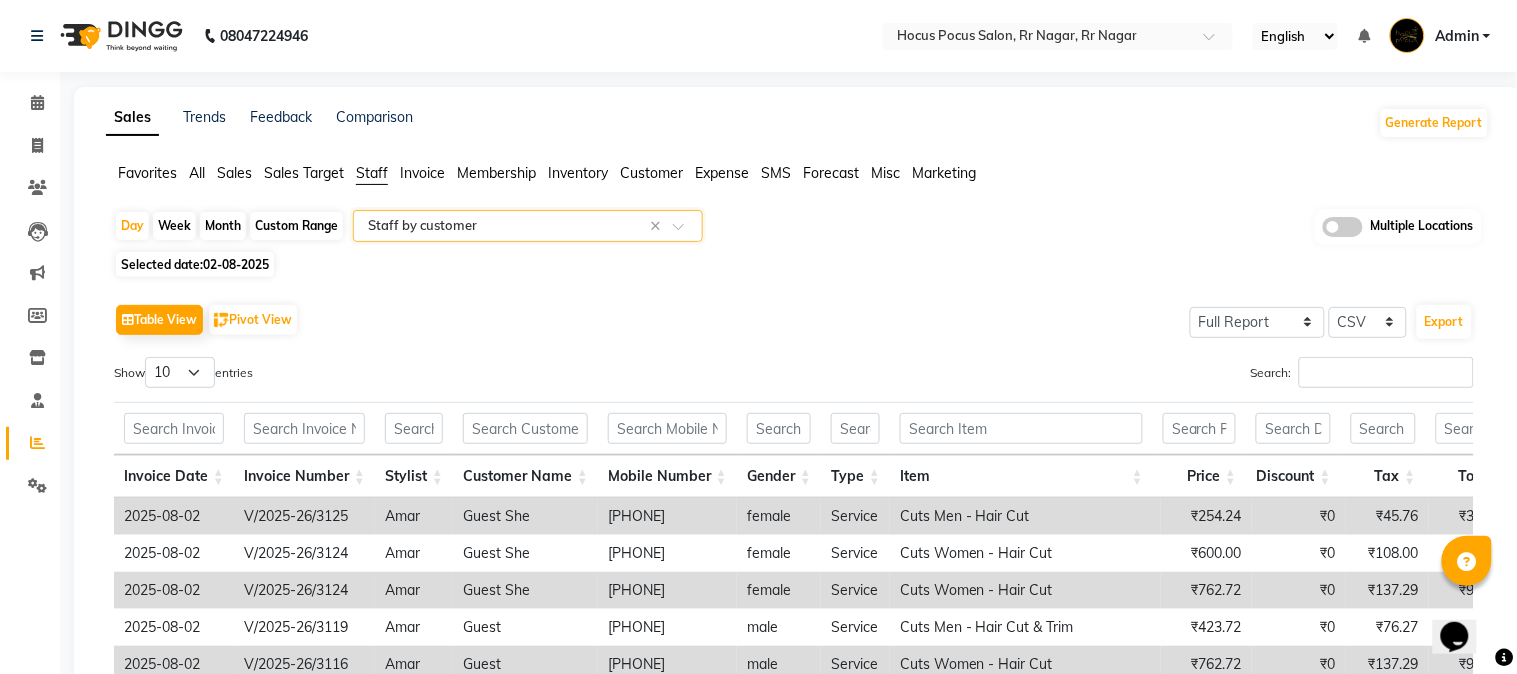 click on "Month" 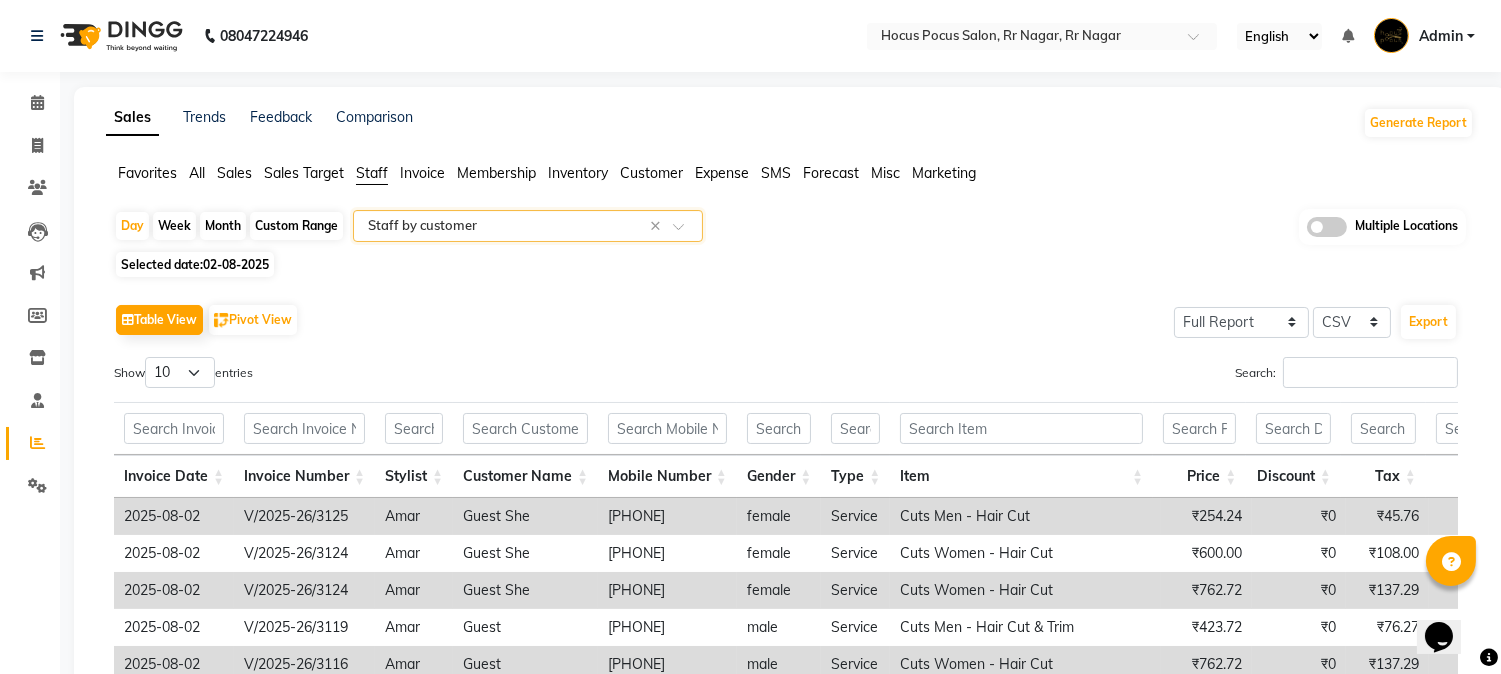 select on "8" 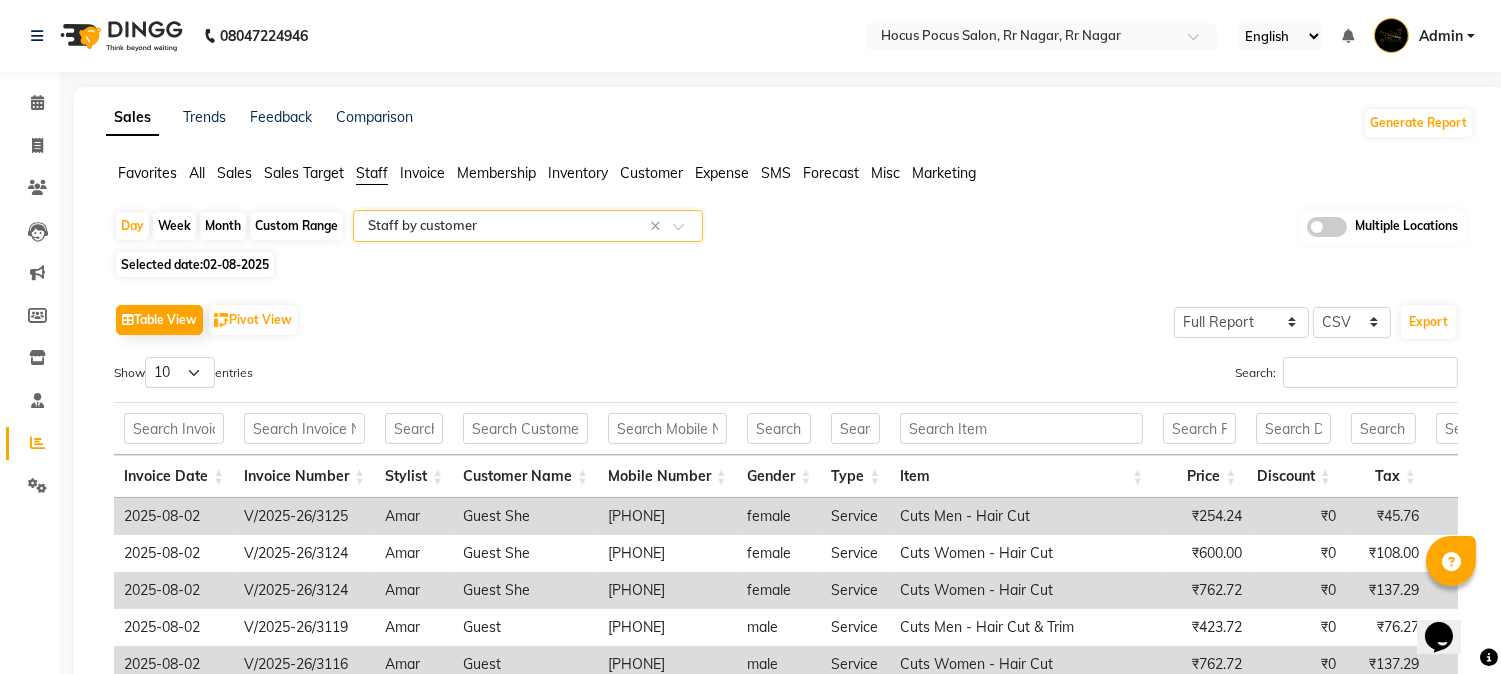 select on "2025" 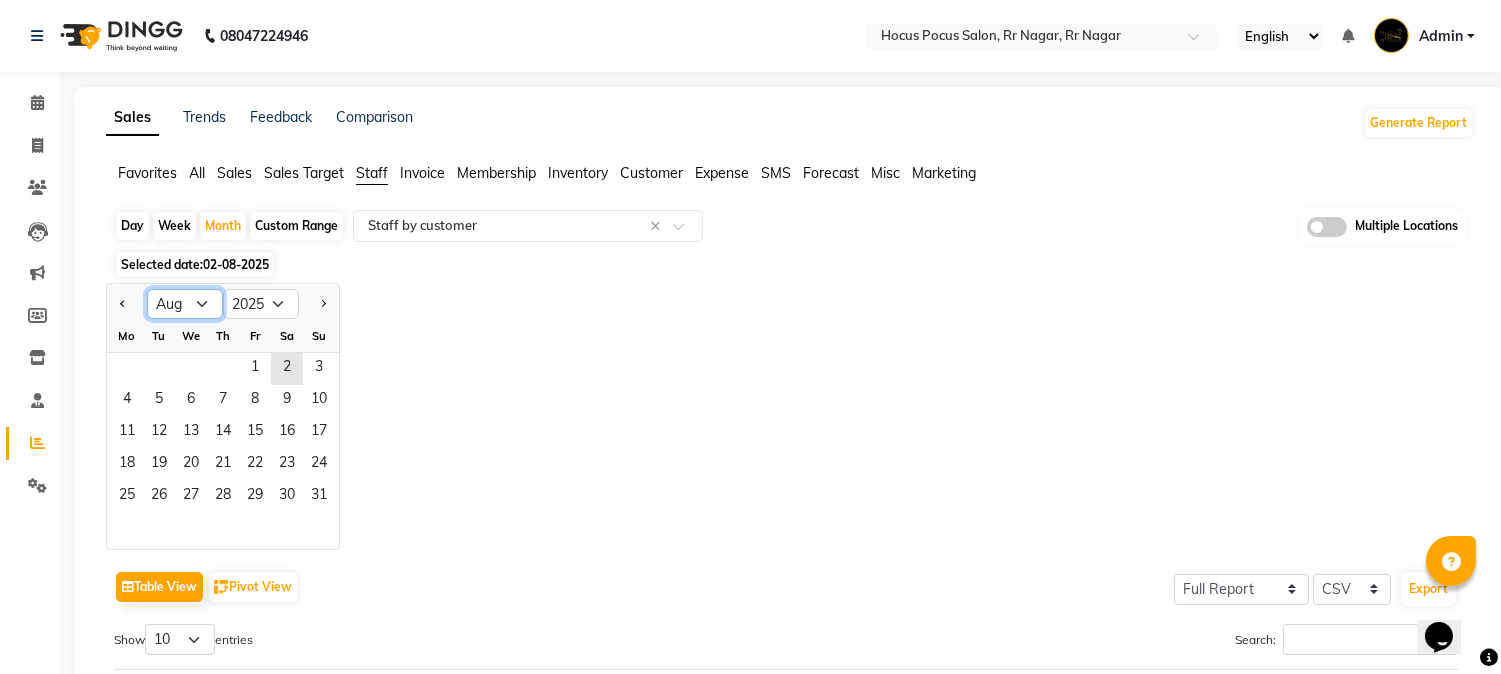 click on "Jan Feb Mar Apr May Jun Jul Aug Sep Oct Nov Dec" 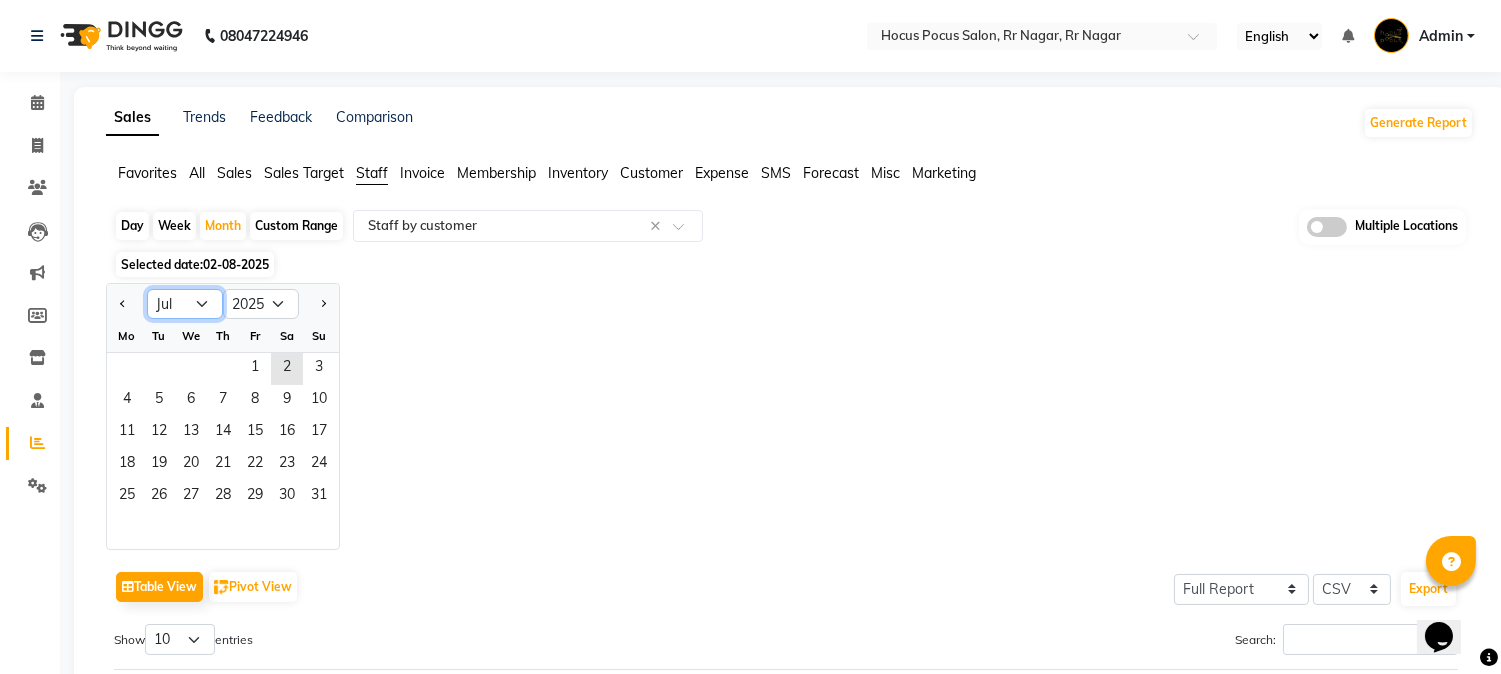 click on "Jan Feb Mar Apr May Jun Jul Aug Sep Oct Nov Dec" 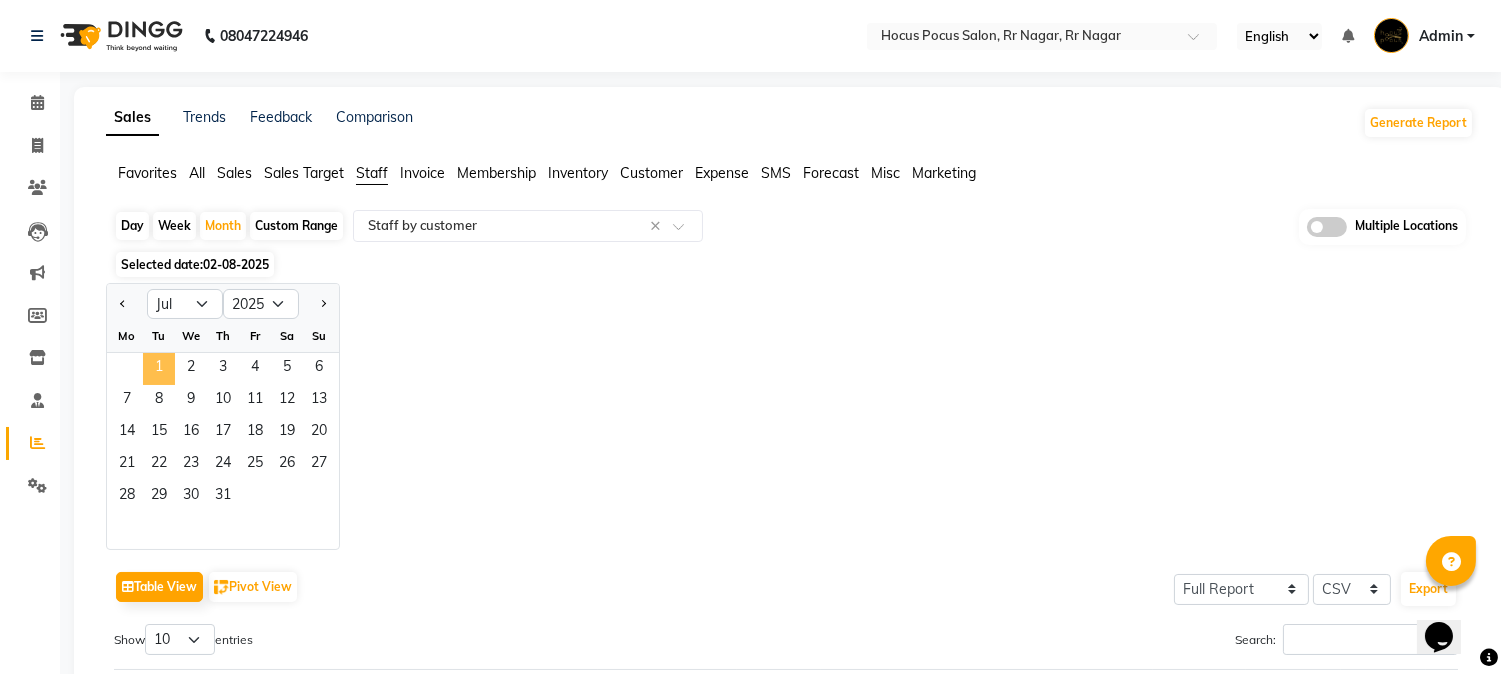click on "1" 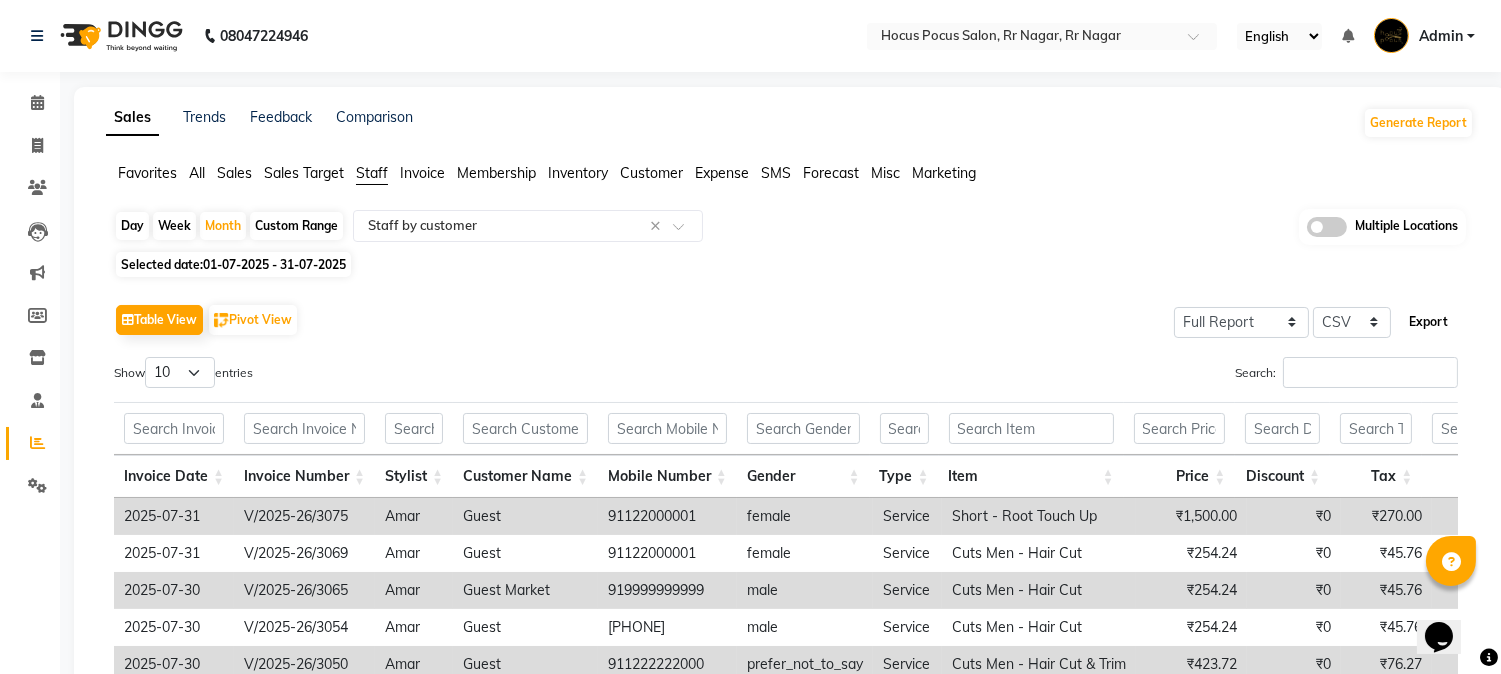 click on "Export" 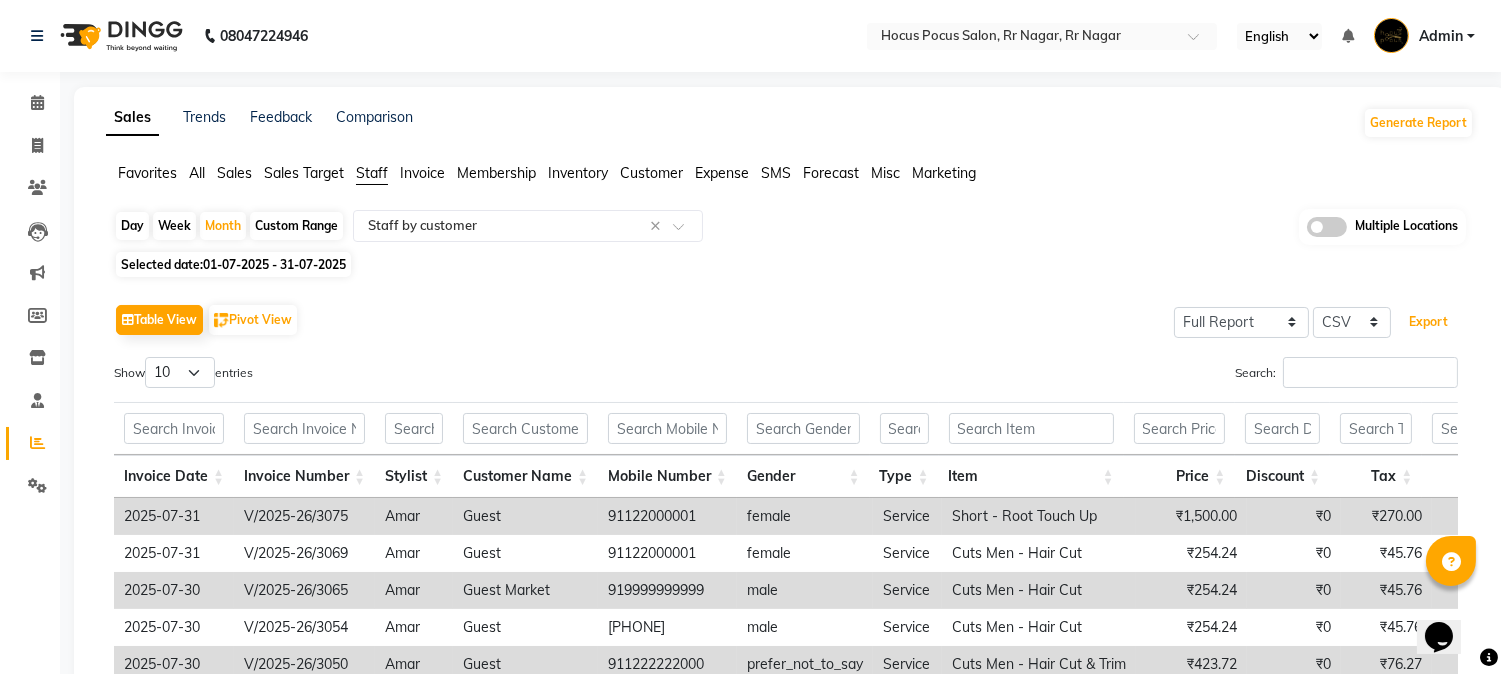 type 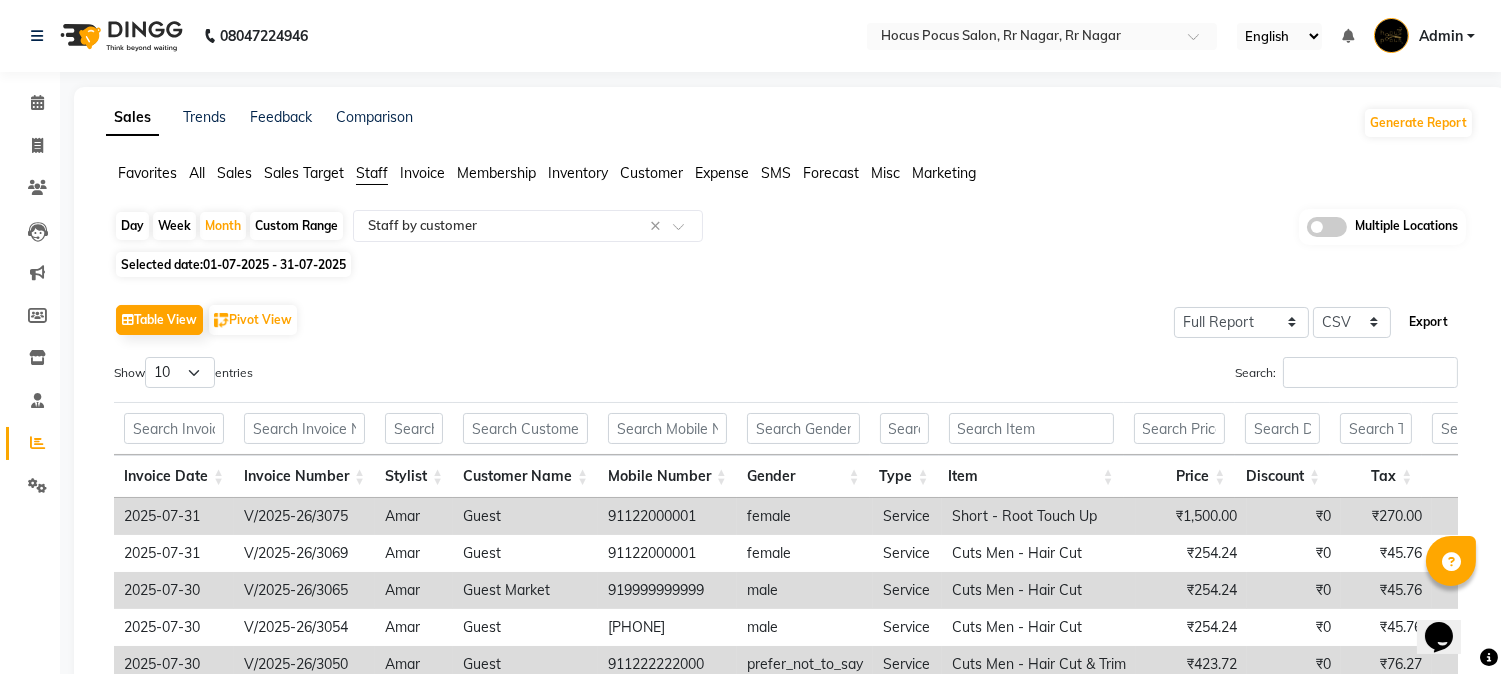 click on "Export" 